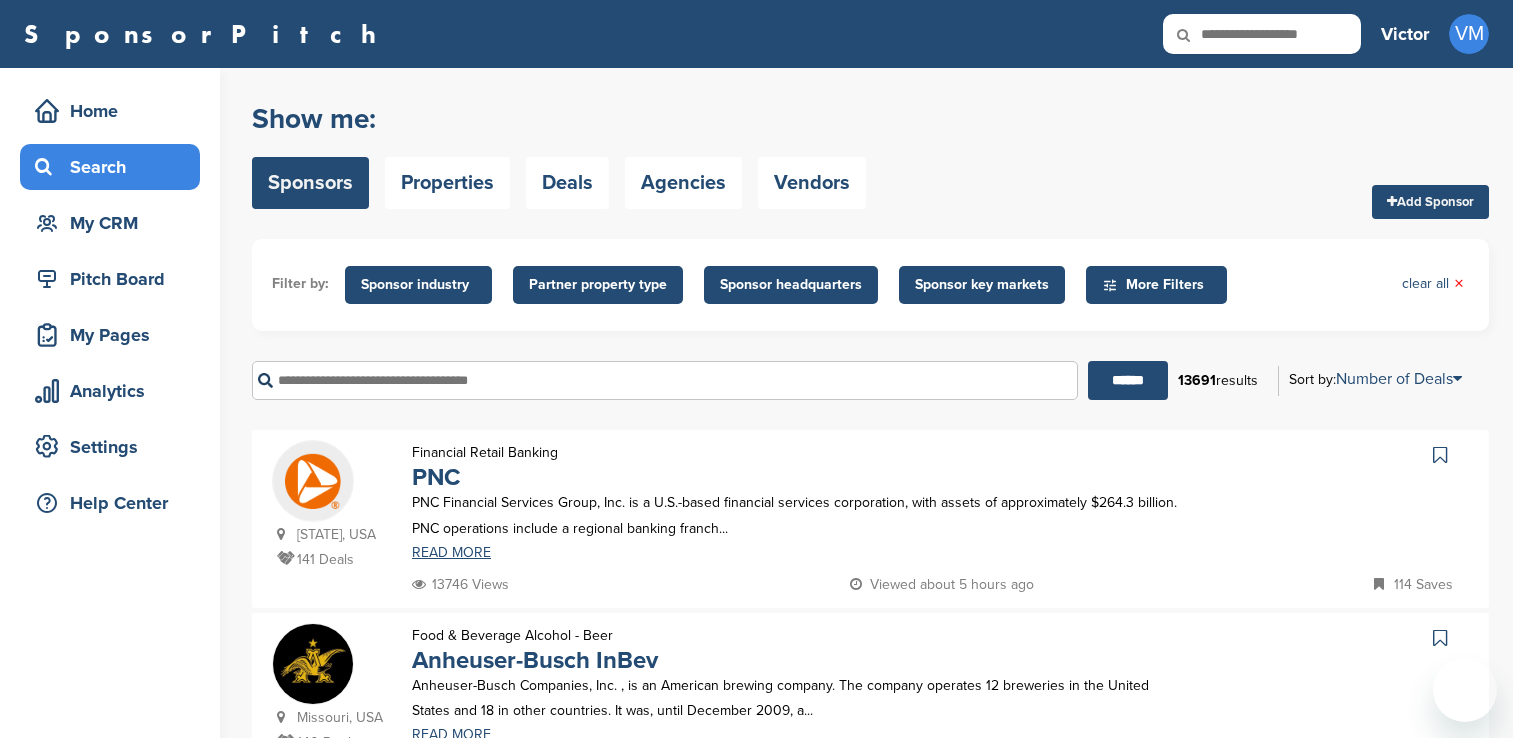 scroll, scrollTop: 1481, scrollLeft: 0, axis: vertical 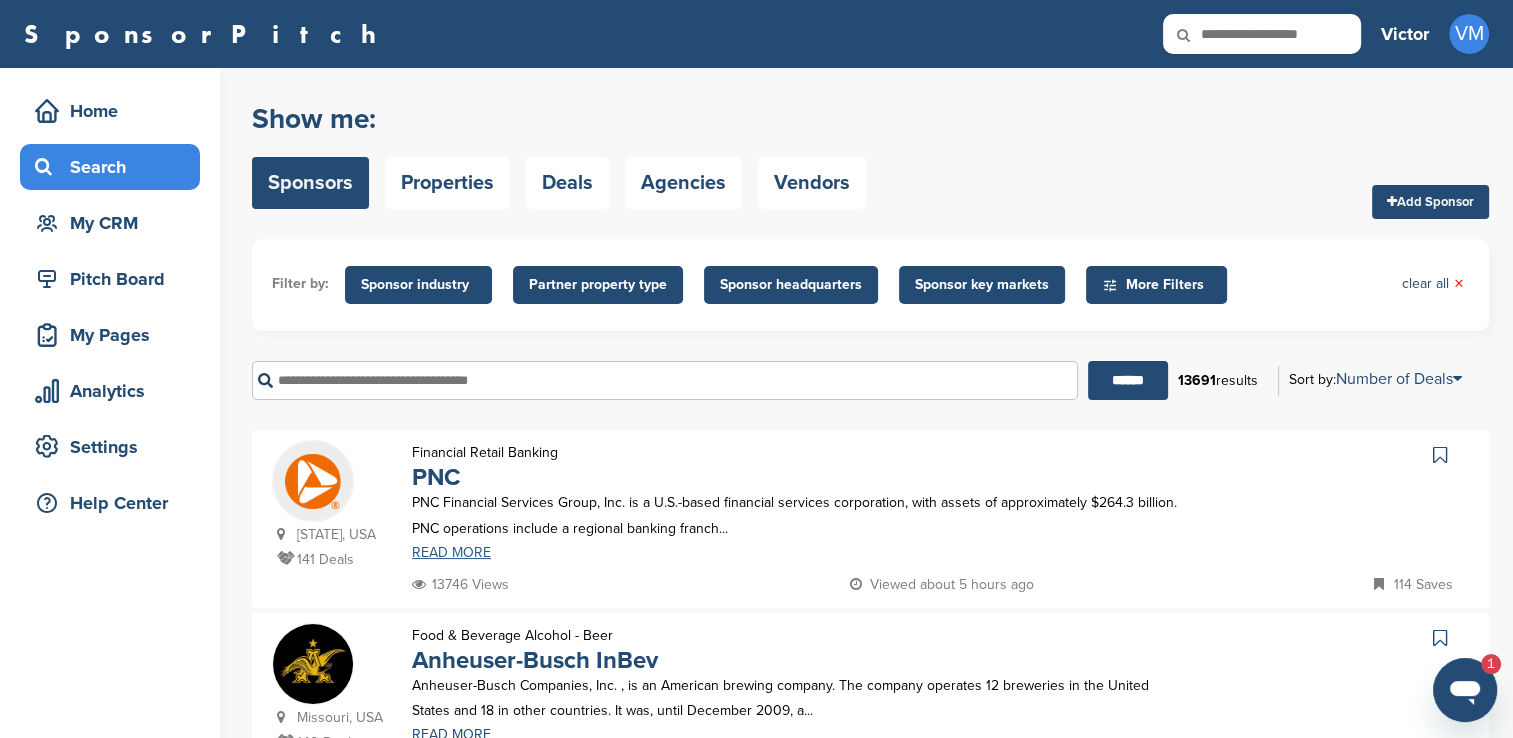 click on "READ MORE" at bounding box center [796, 553] 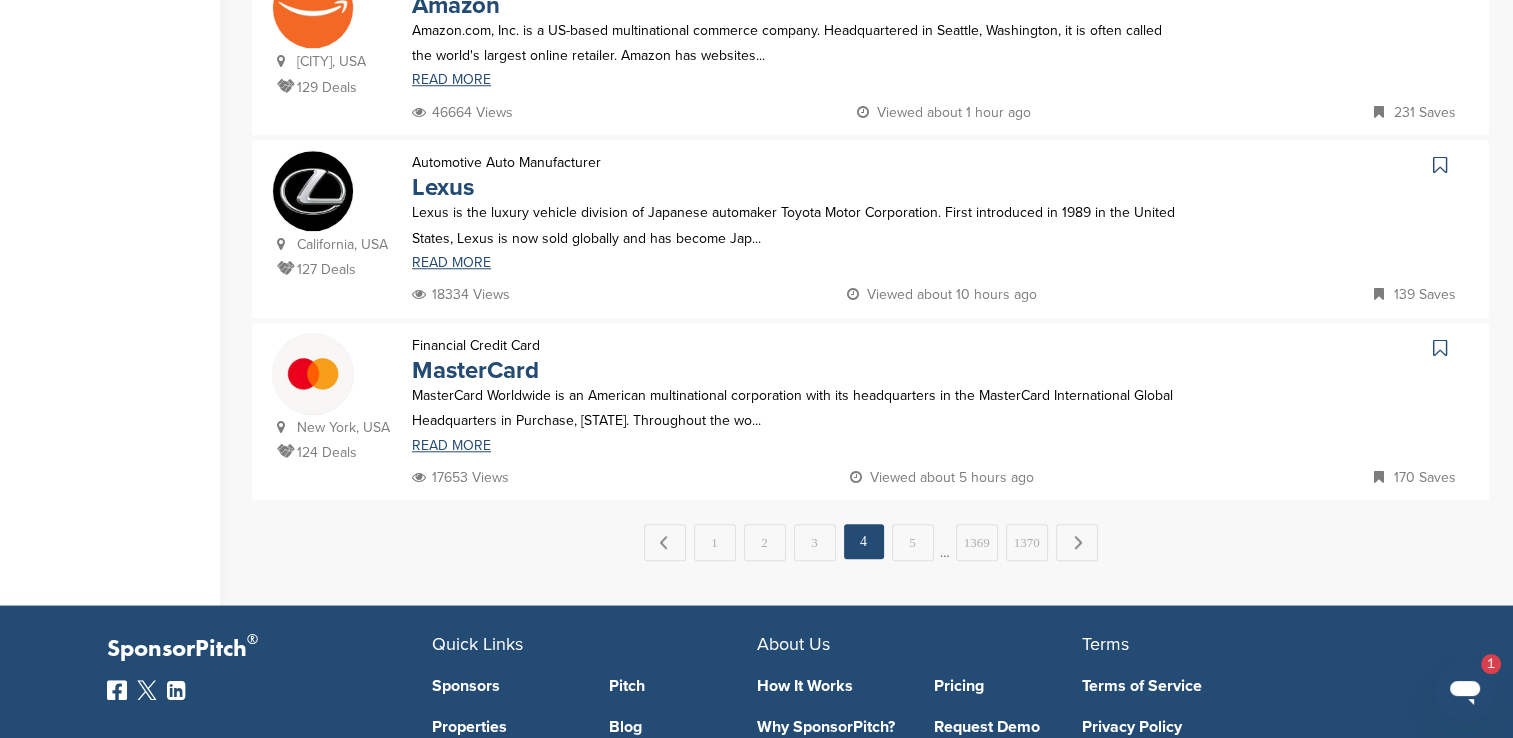 scroll, scrollTop: 1928, scrollLeft: 0, axis: vertical 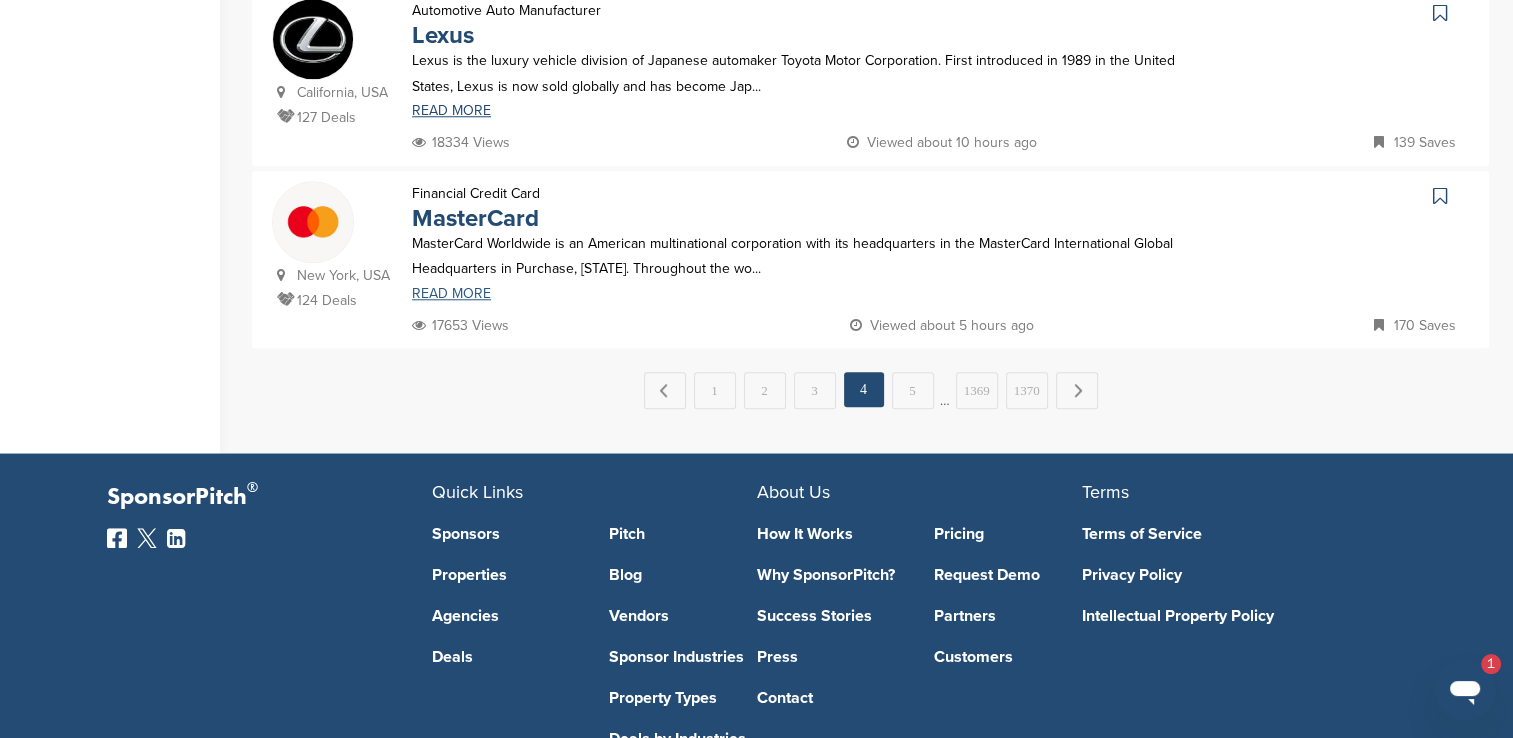 click on "READ MORE" at bounding box center [796, 294] 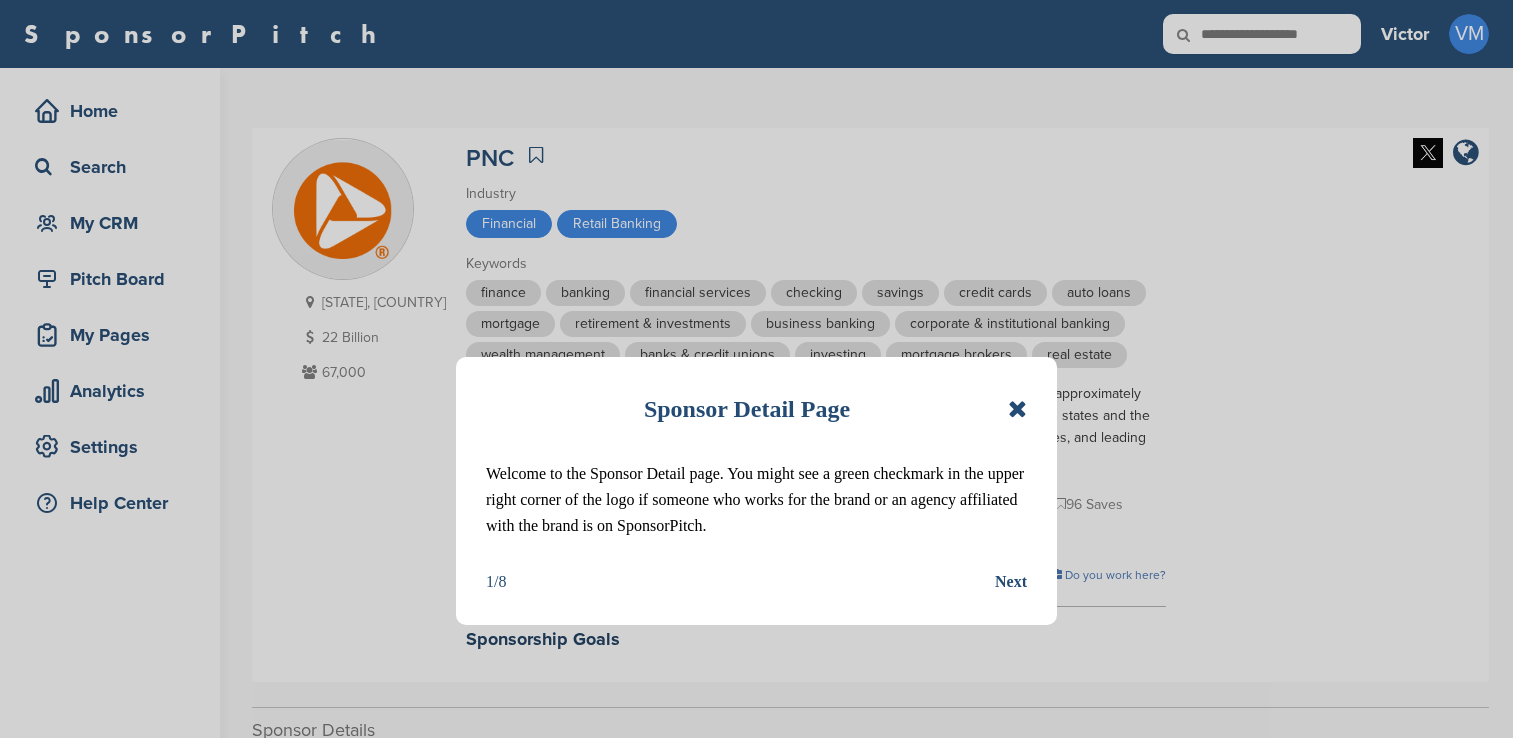 scroll, scrollTop: 0, scrollLeft: 0, axis: both 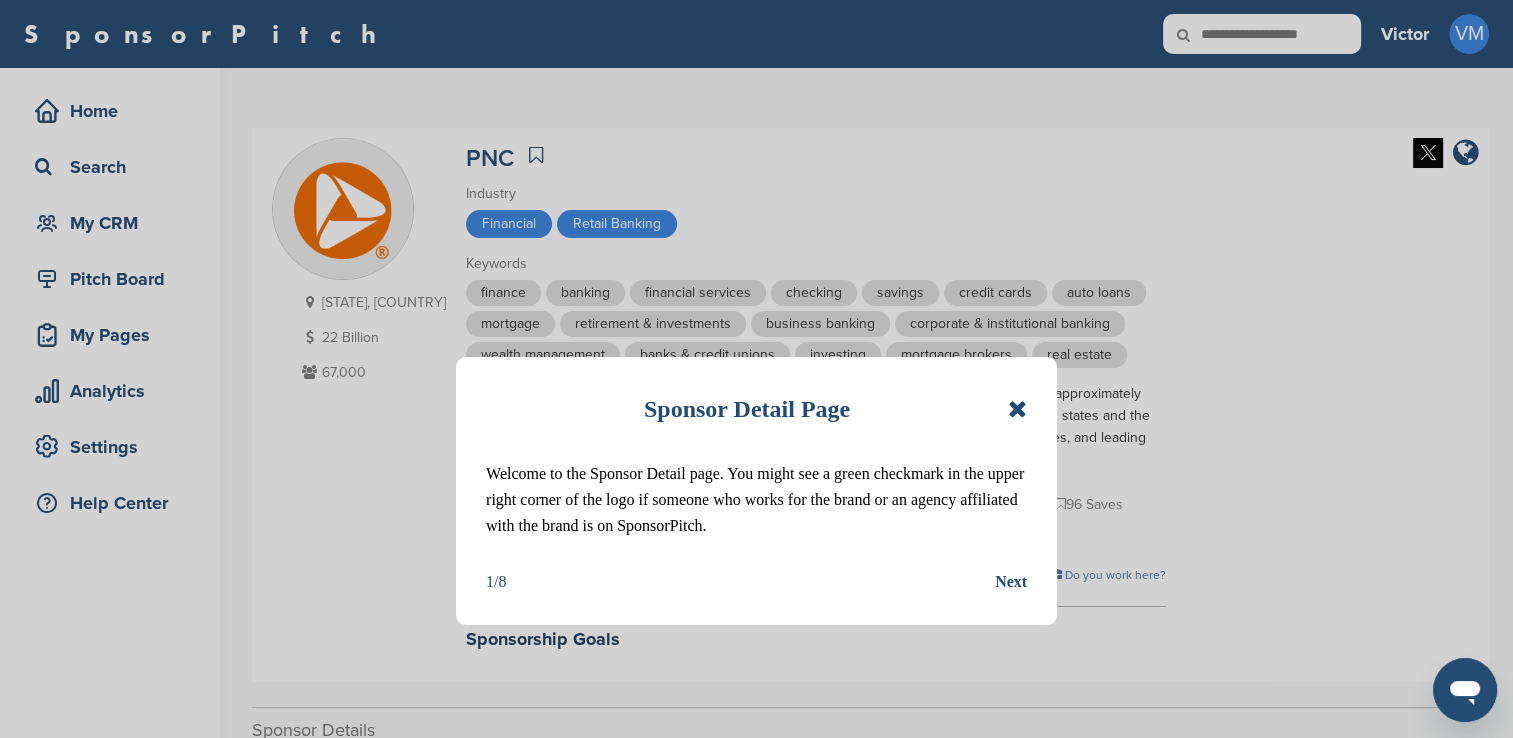 click at bounding box center (1017, 409) 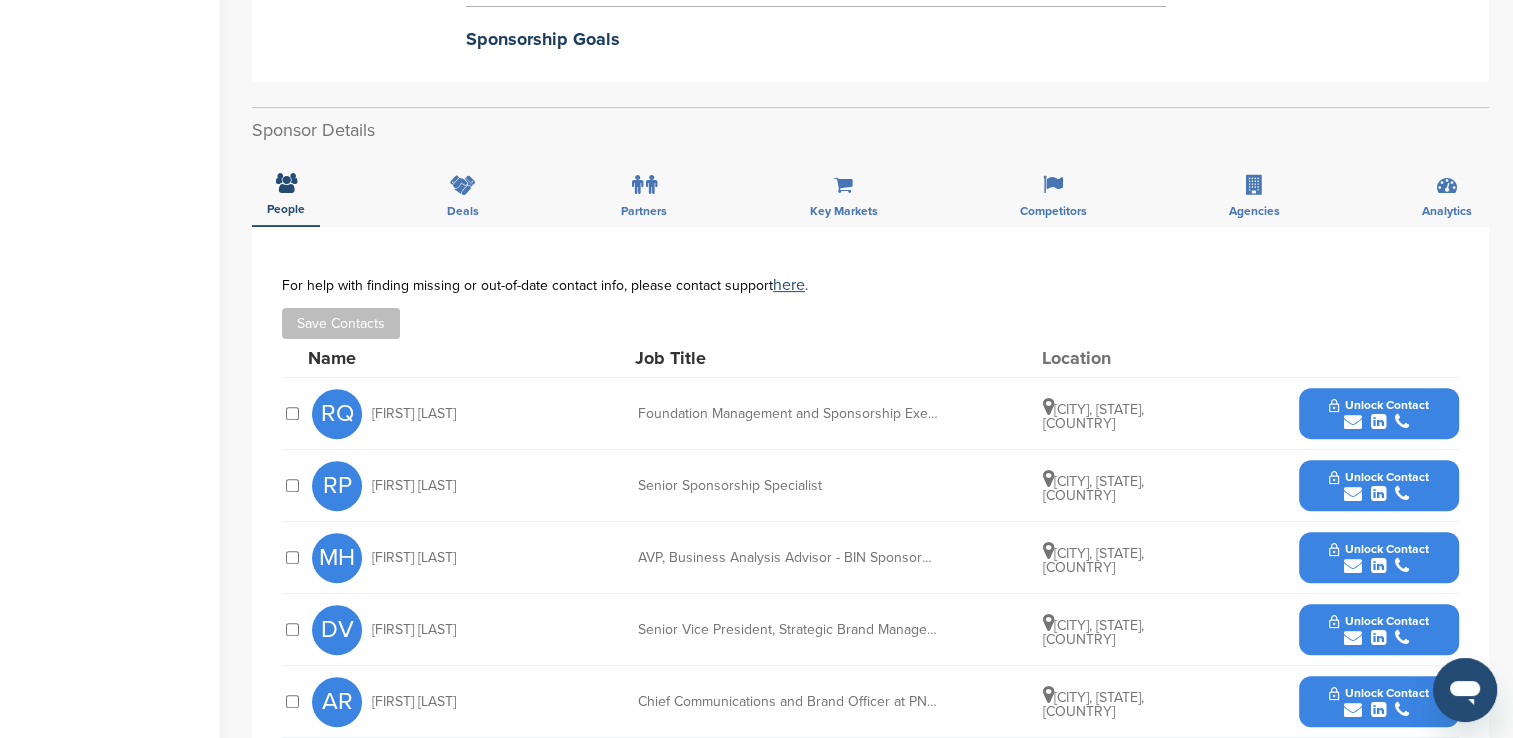 scroll, scrollTop: 761, scrollLeft: 0, axis: vertical 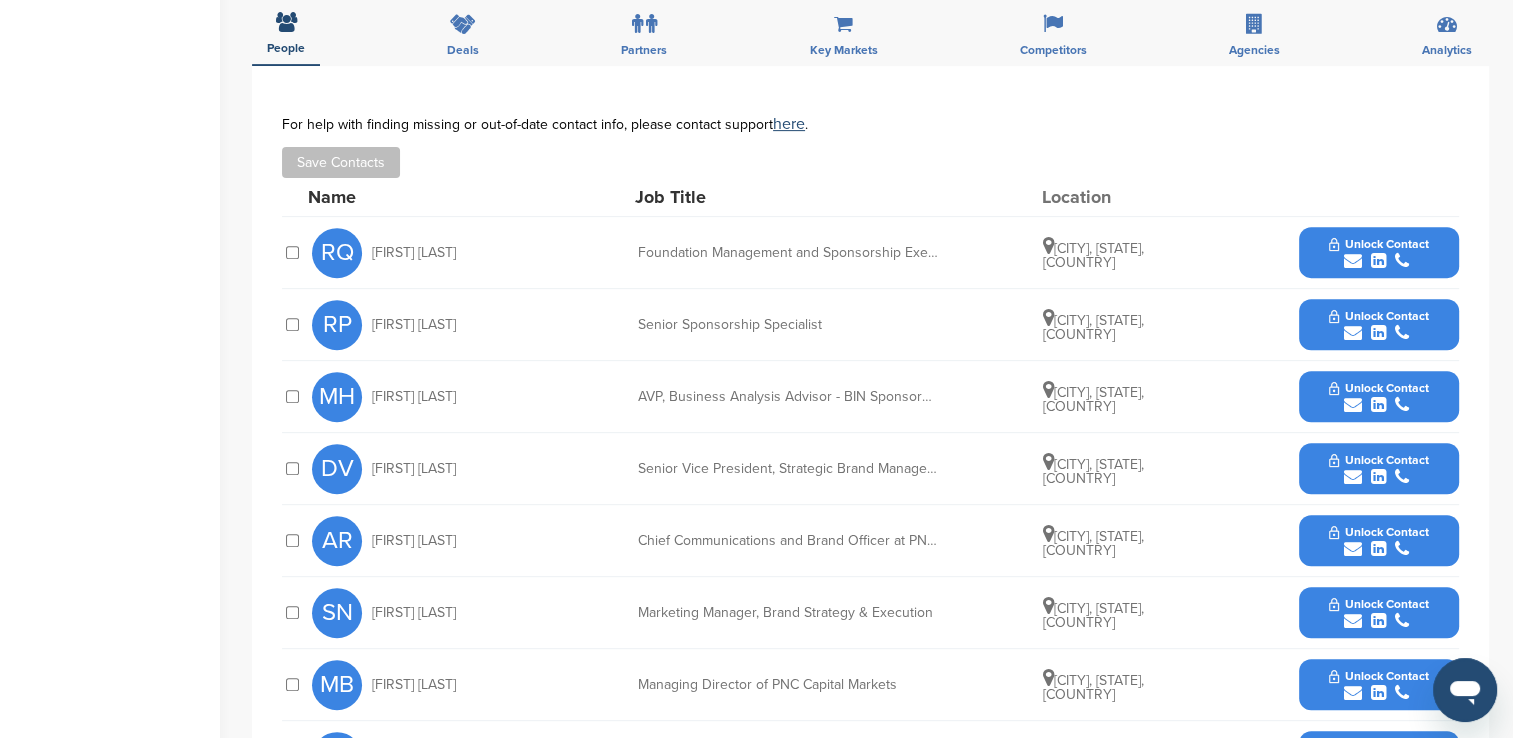 click on "Unlock Contact" at bounding box center [1378, 244] 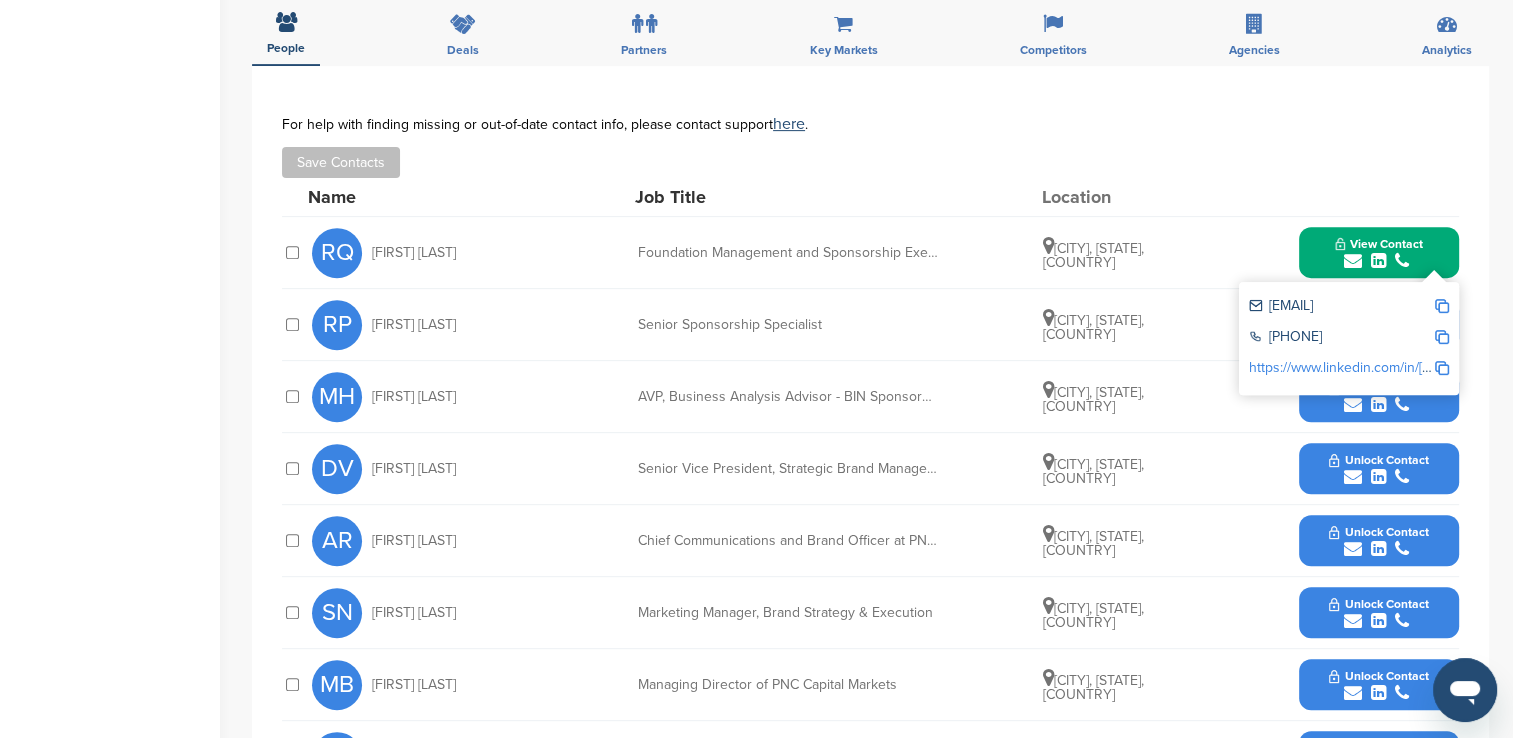 click at bounding box center (1442, 306) 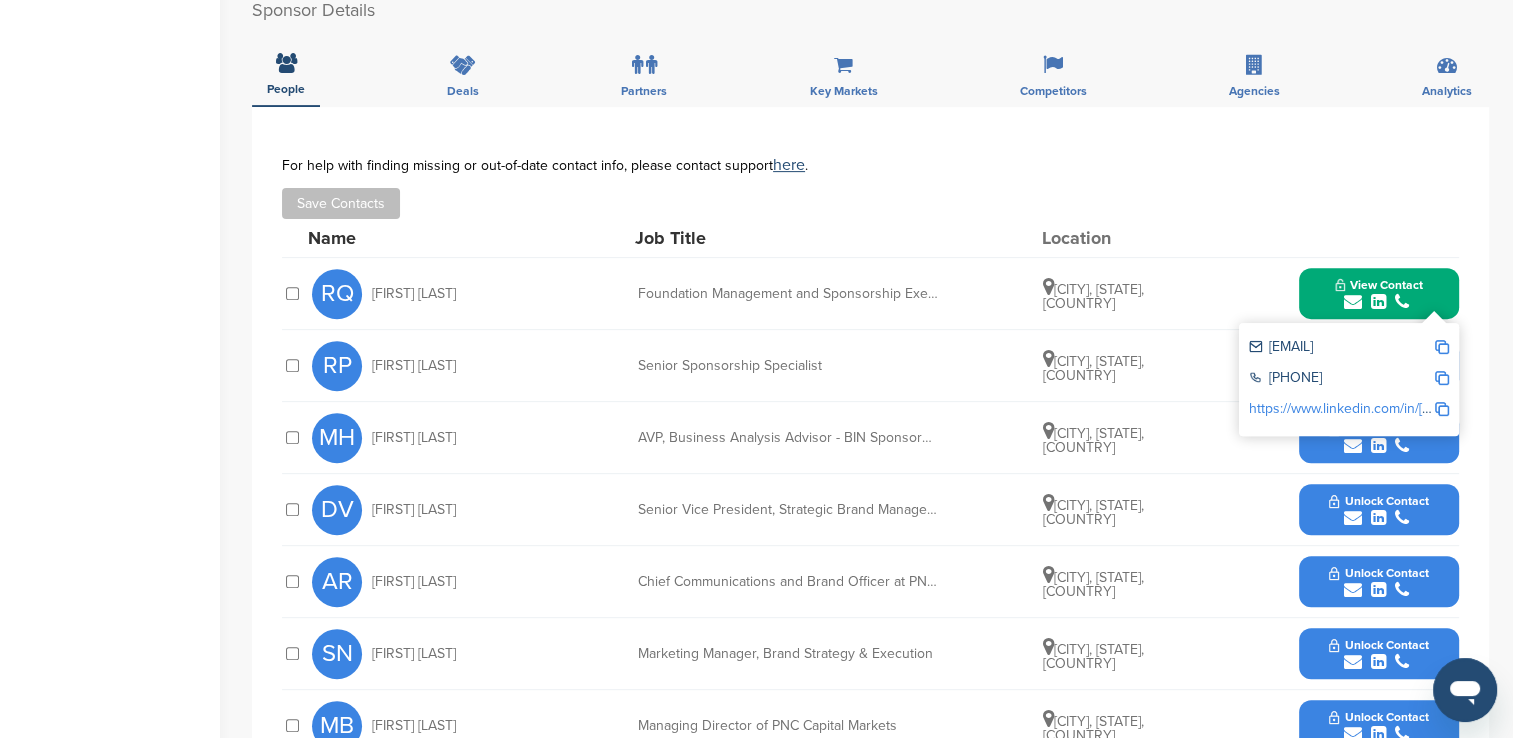 scroll, scrollTop: 786, scrollLeft: 0, axis: vertical 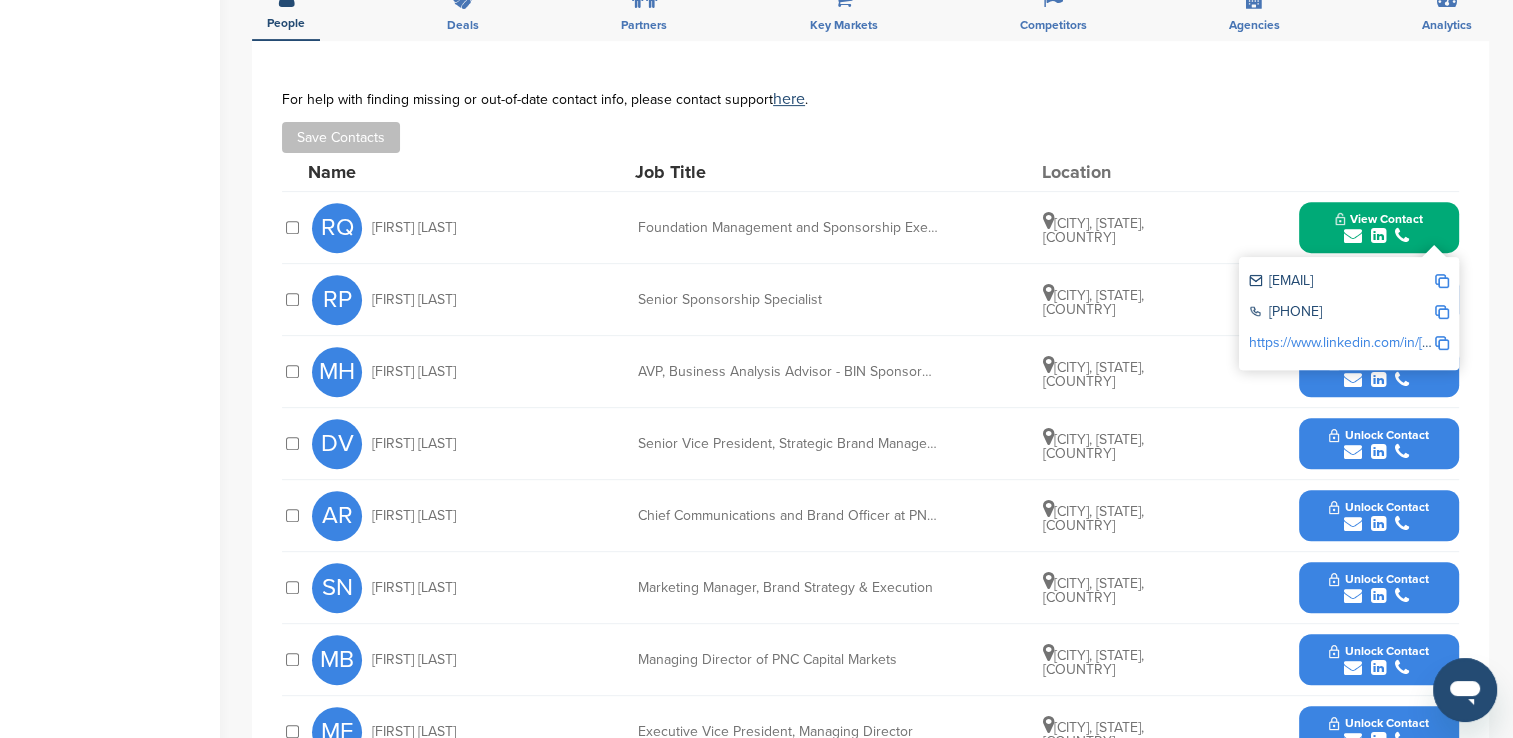 drag, startPoint x: 369, startPoint y: 294, endPoint x: 1111, endPoint y: 319, distance: 742.421 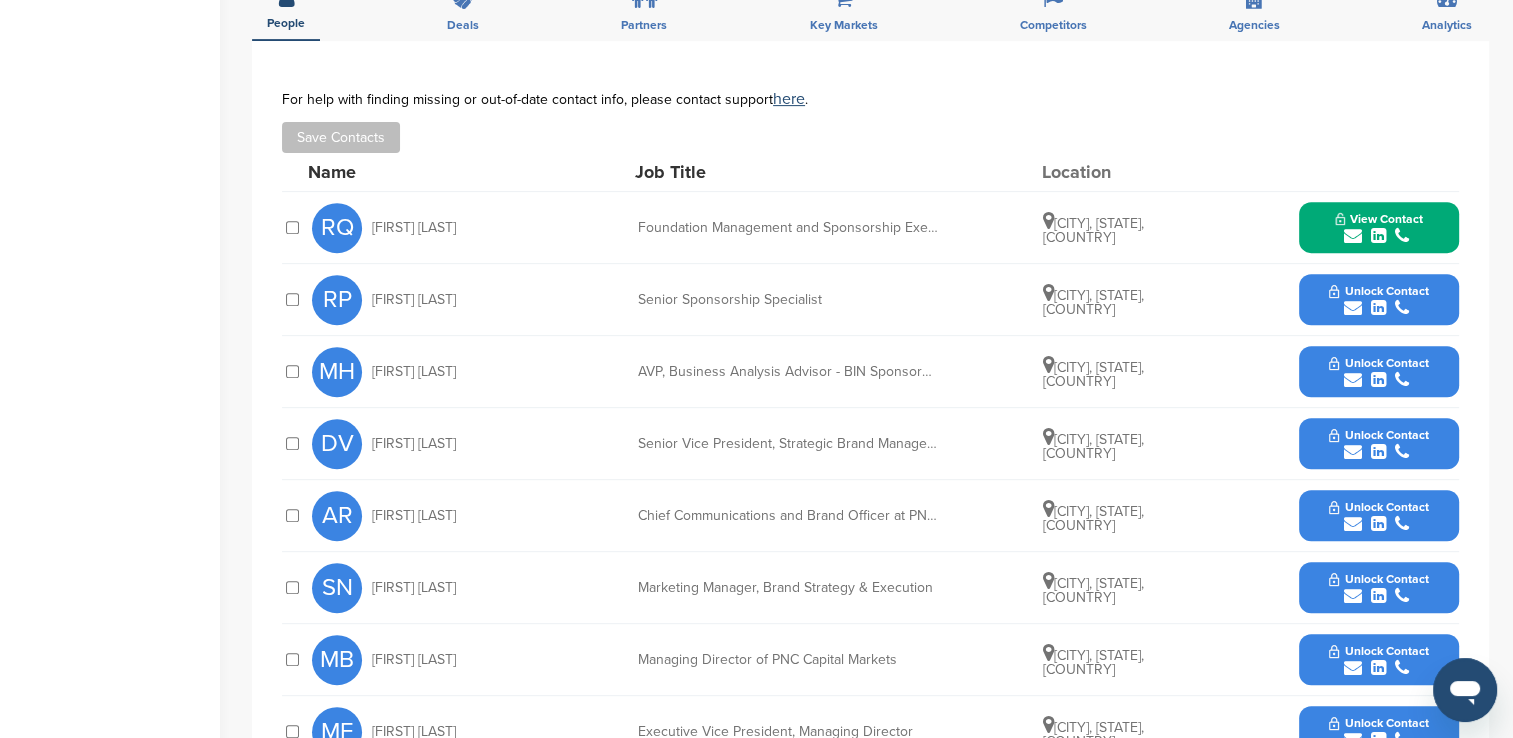 click on "Unlock Contact" at bounding box center (1378, 300) 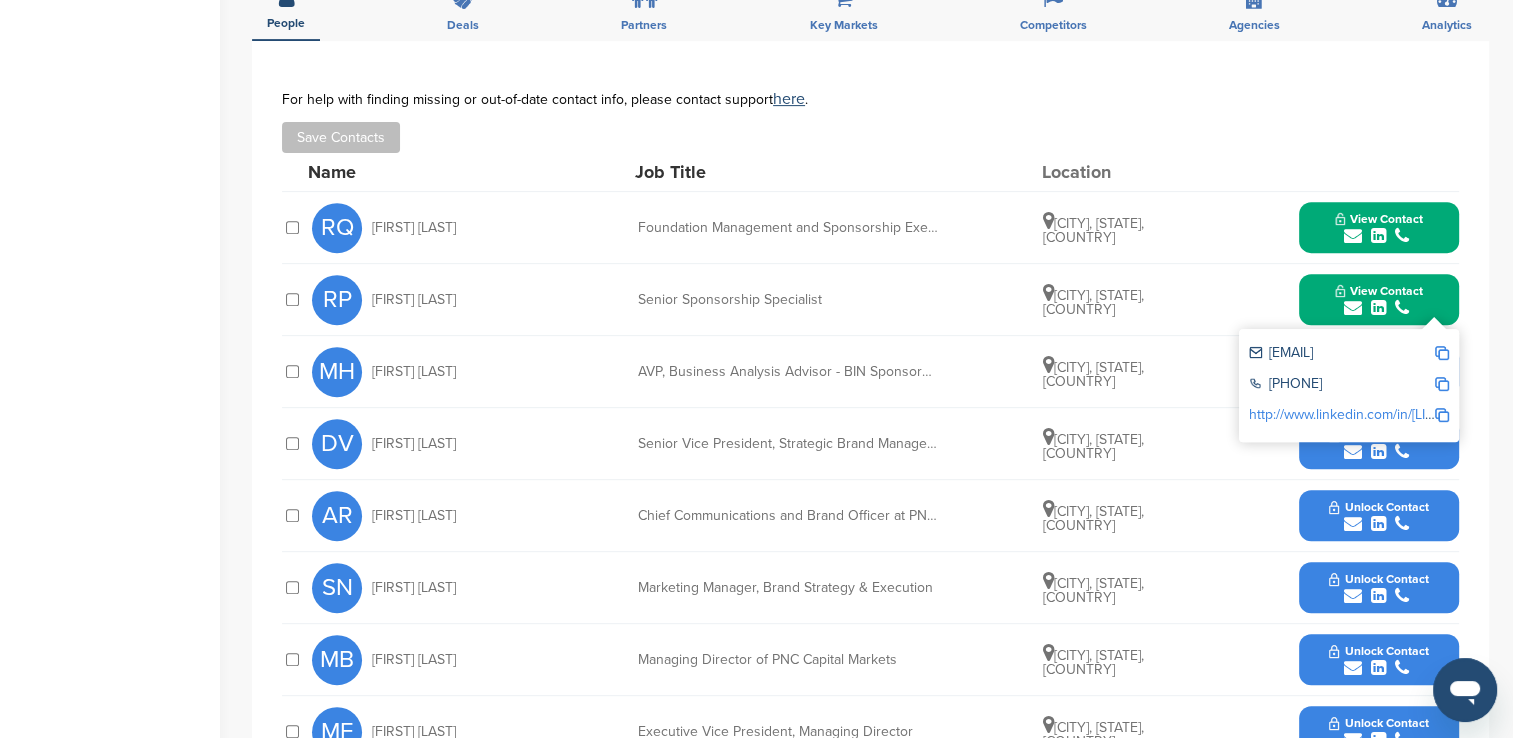 click at bounding box center (1442, 353) 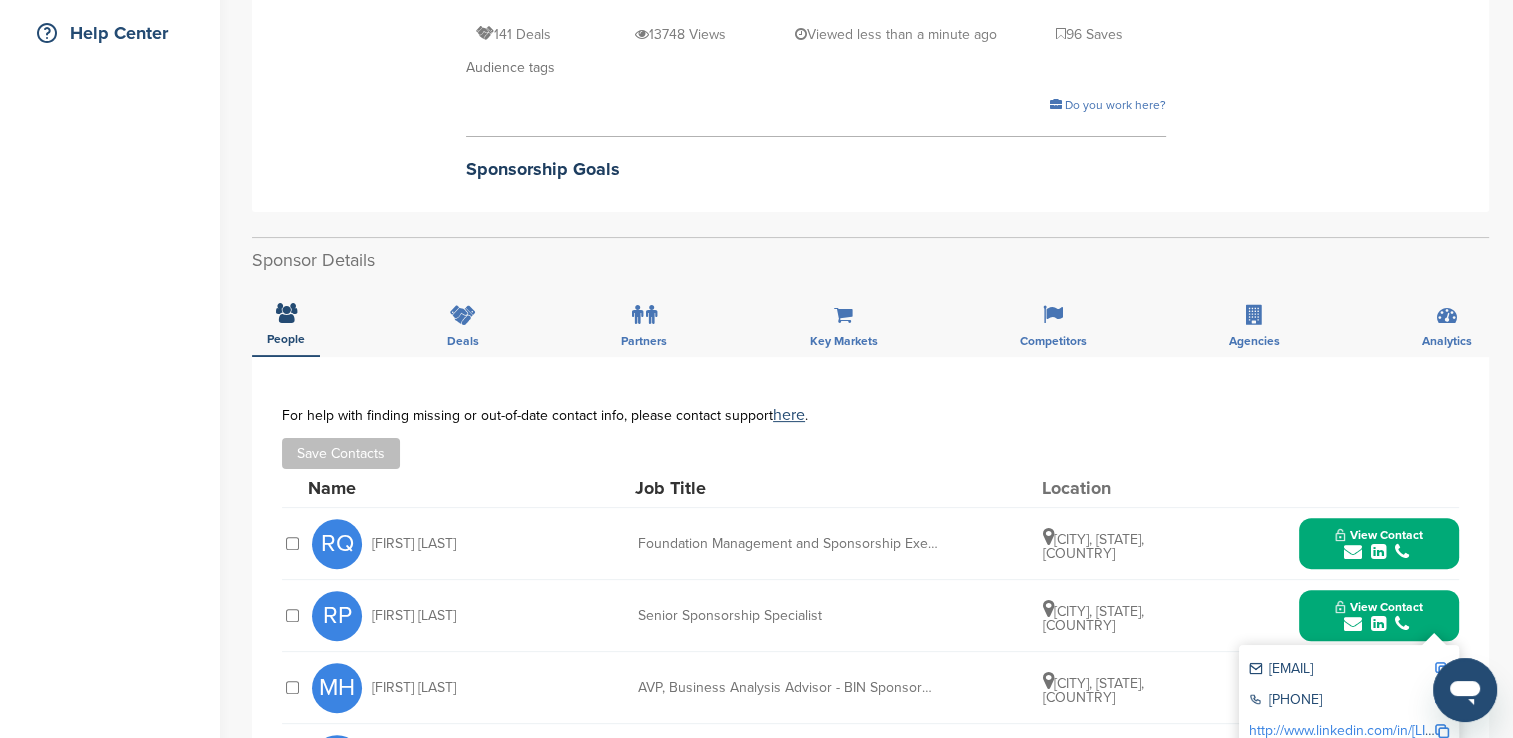 scroll, scrollTop: 198, scrollLeft: 0, axis: vertical 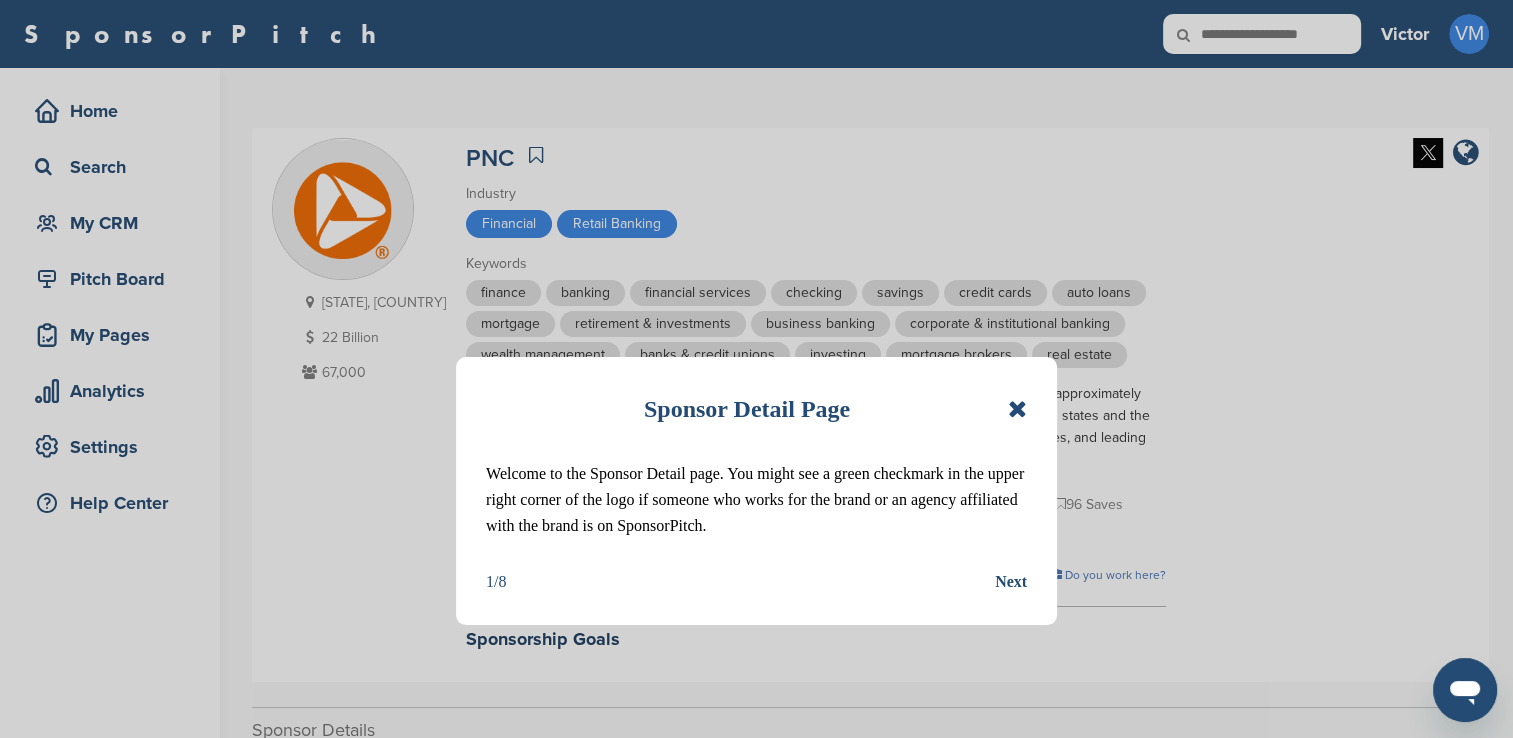 click at bounding box center (1017, 409) 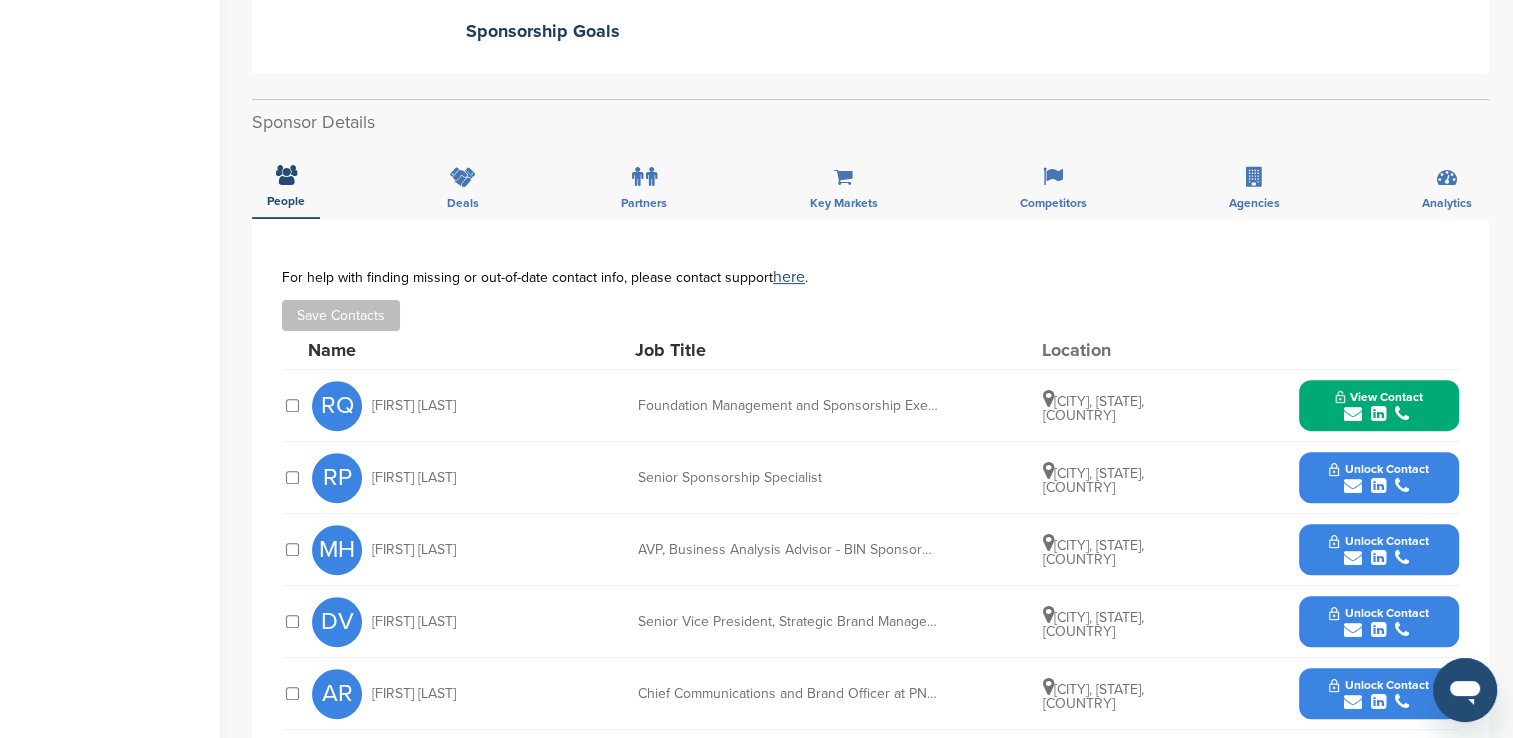 scroll, scrollTop: 616, scrollLeft: 0, axis: vertical 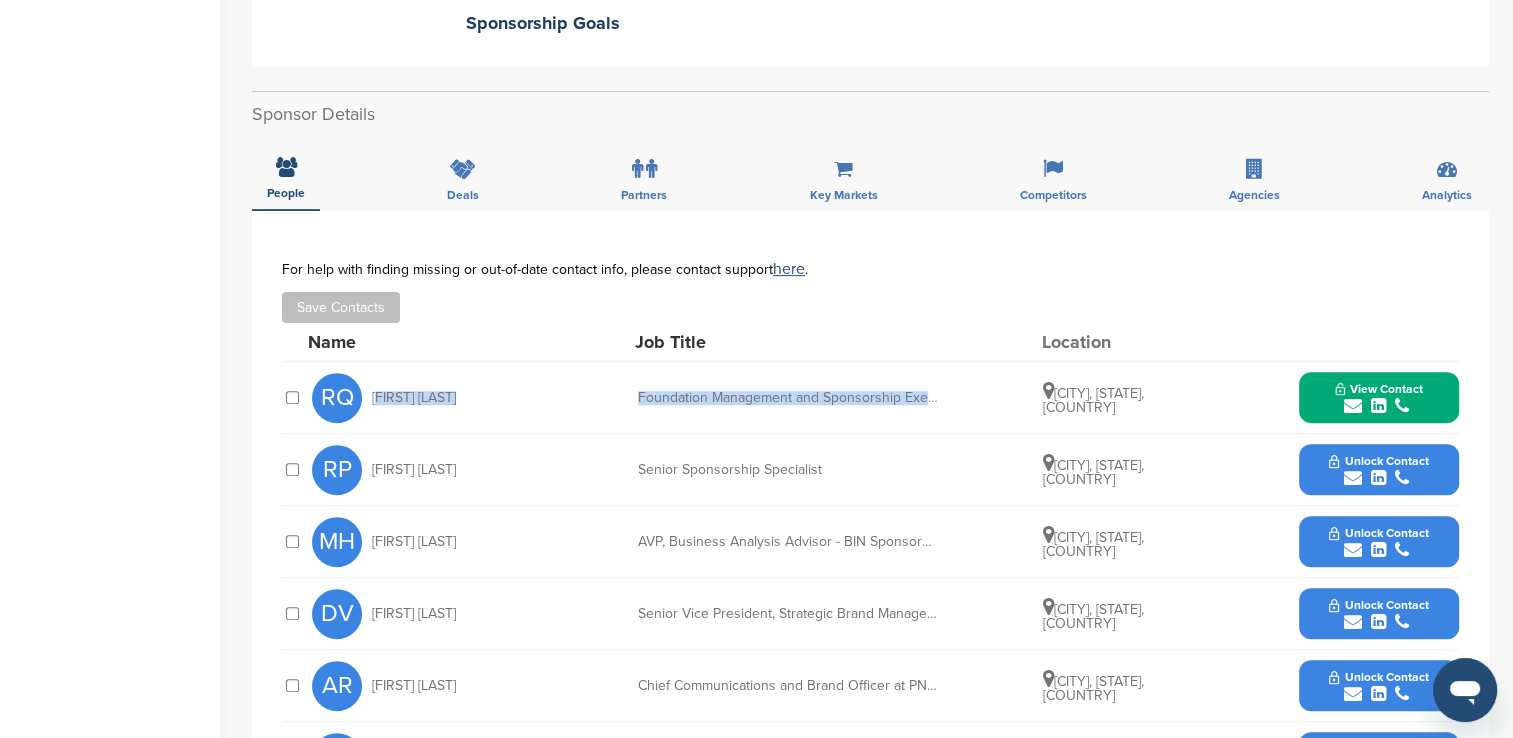 drag, startPoint x: 406, startPoint y: 394, endPoint x: 948, endPoint y: 386, distance: 542.059 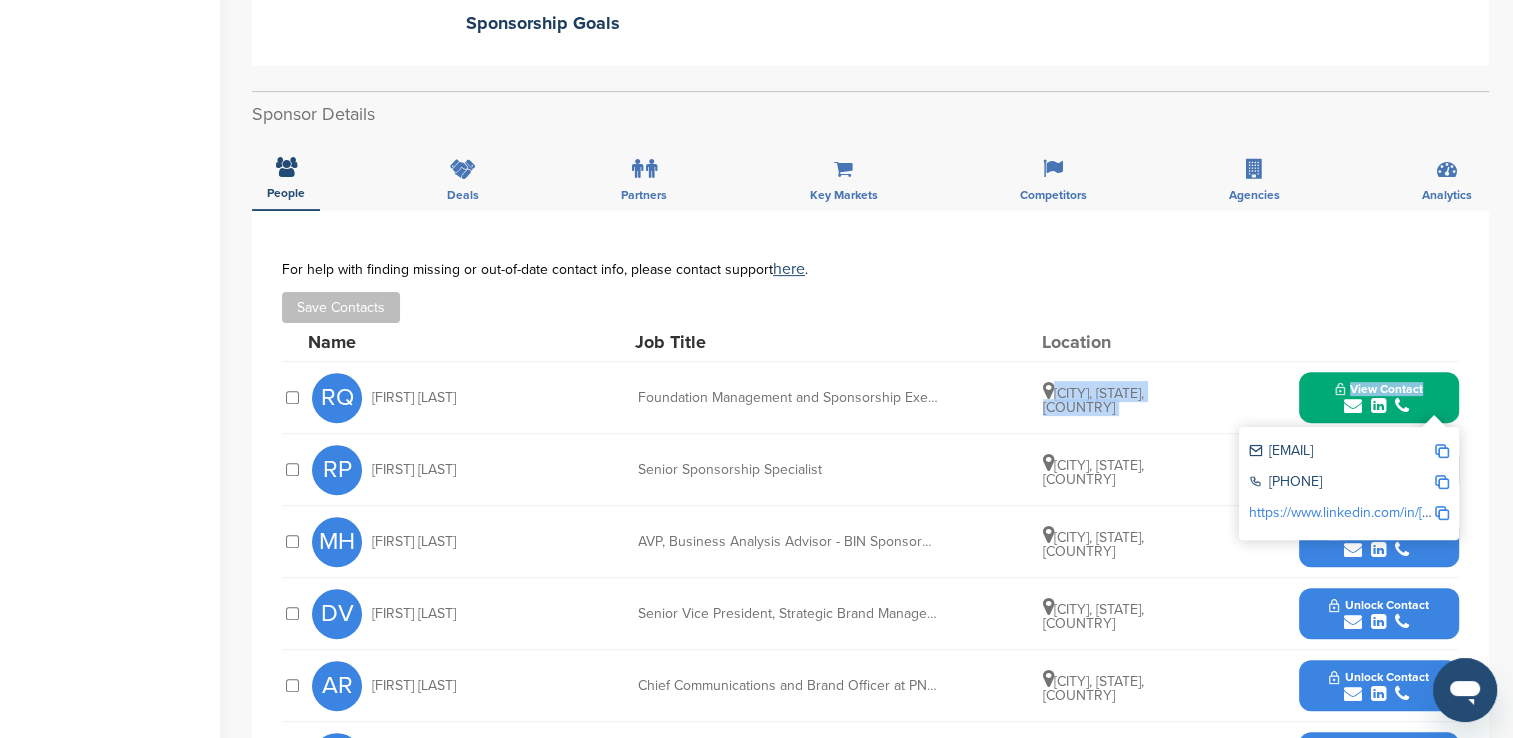 drag, startPoint x: 1052, startPoint y: 391, endPoint x: 1245, endPoint y: 423, distance: 195.63486 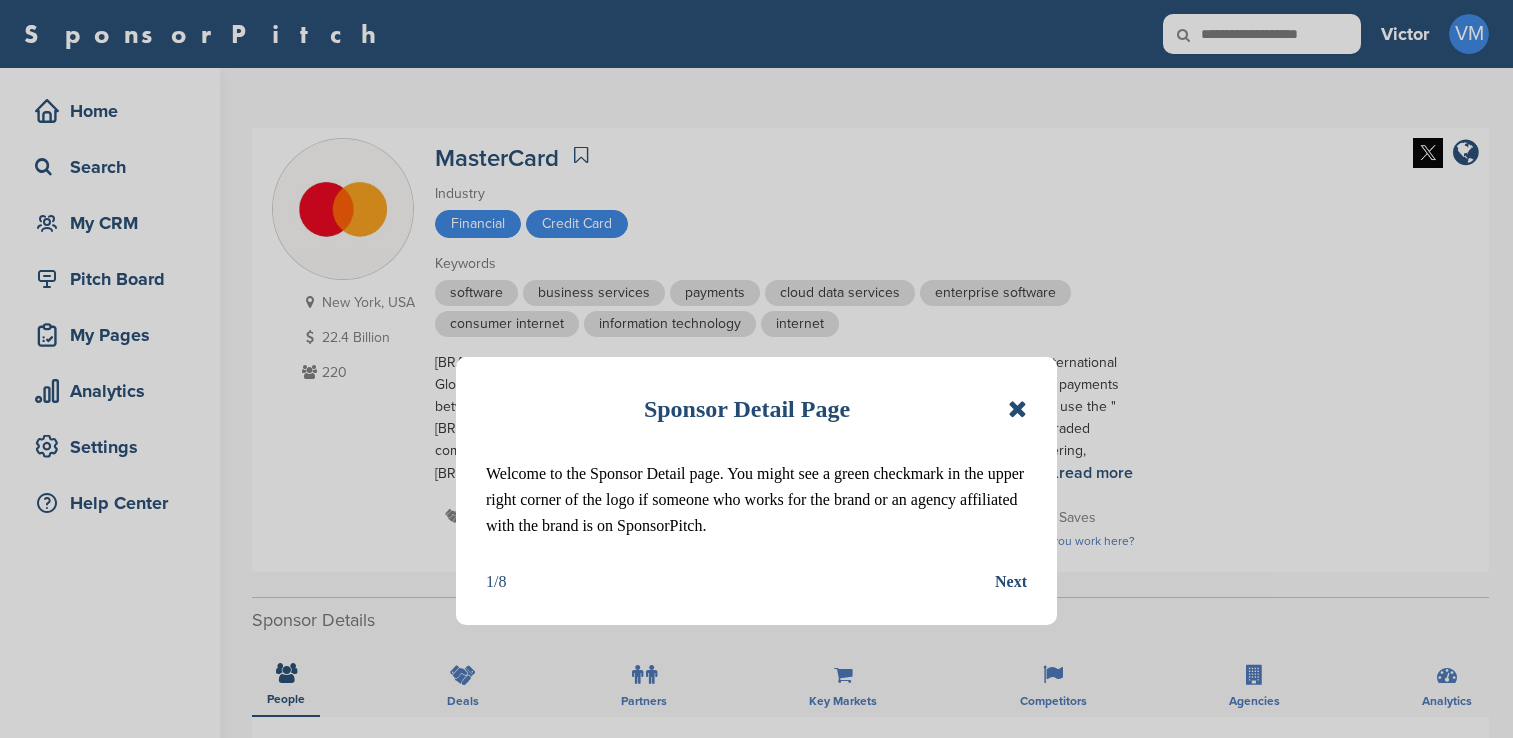 scroll, scrollTop: 0, scrollLeft: 0, axis: both 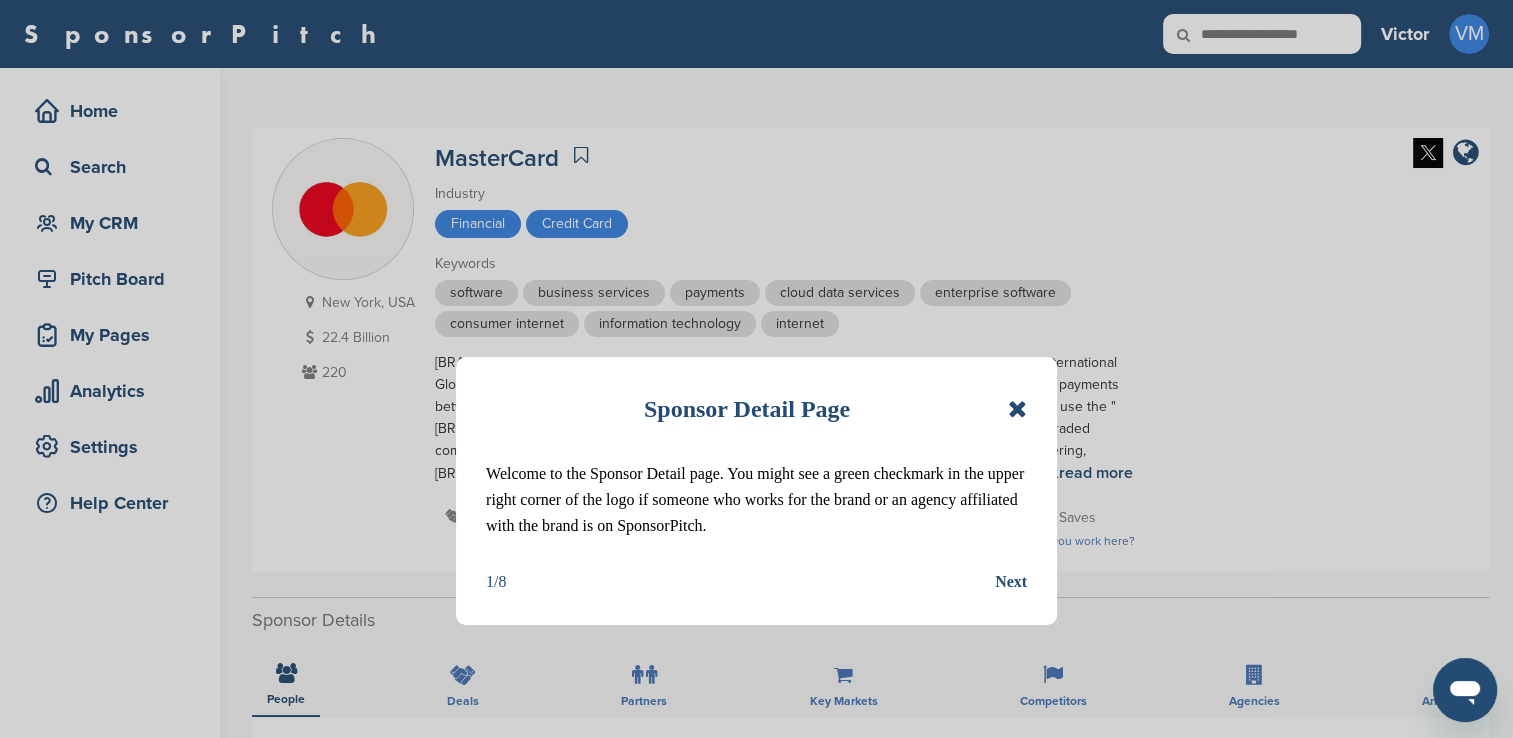 click at bounding box center (1017, 409) 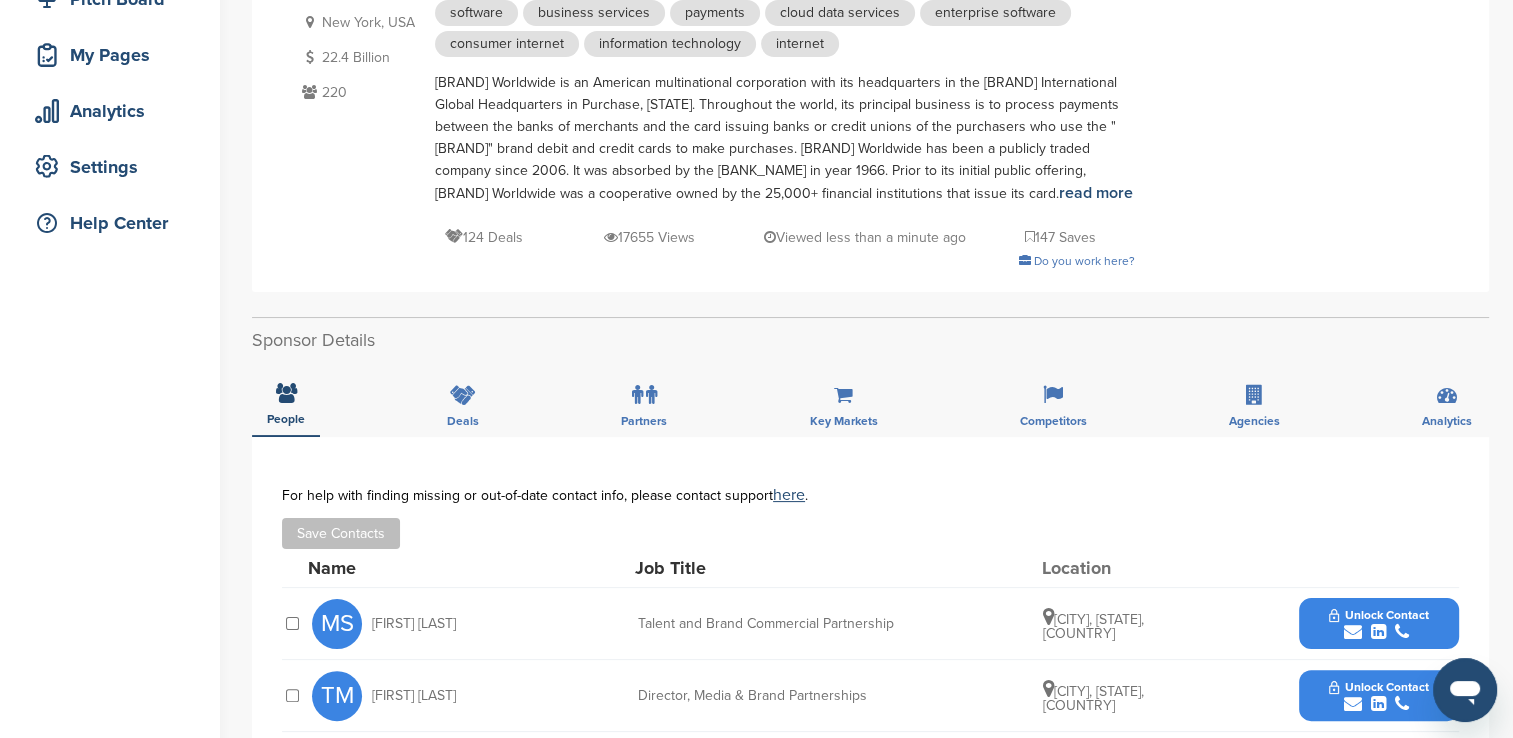 scroll, scrollTop: 132, scrollLeft: 0, axis: vertical 